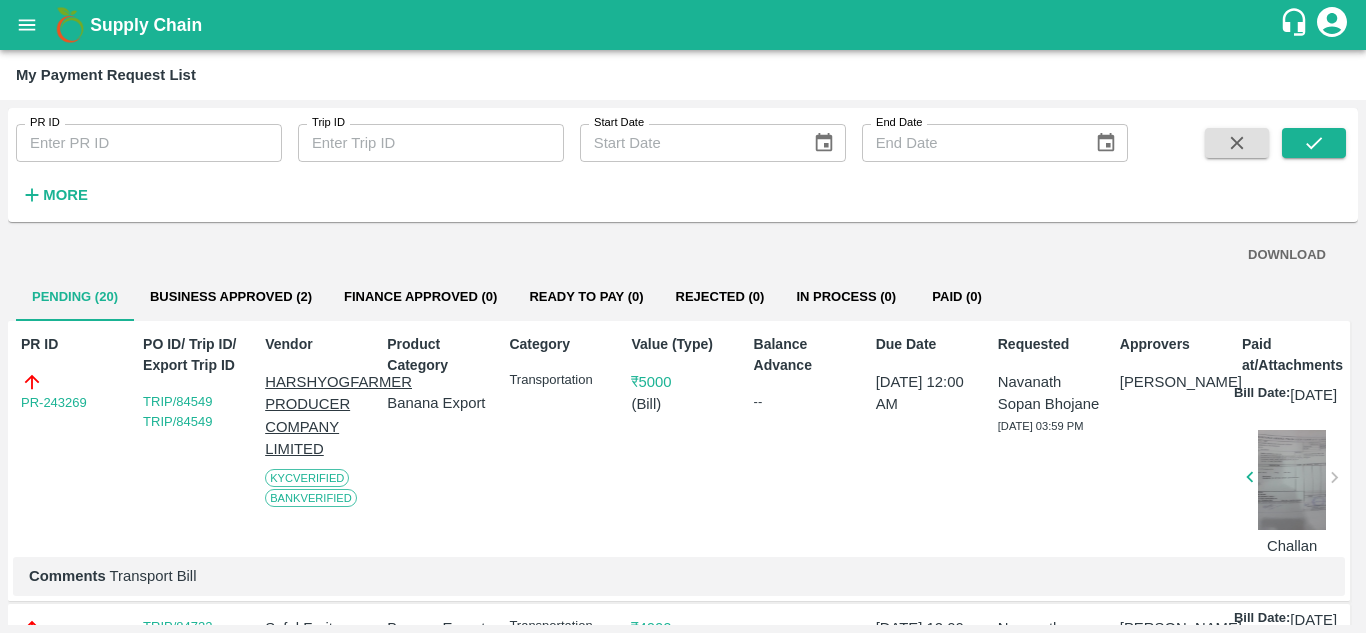scroll, scrollTop: 0, scrollLeft: 0, axis: both 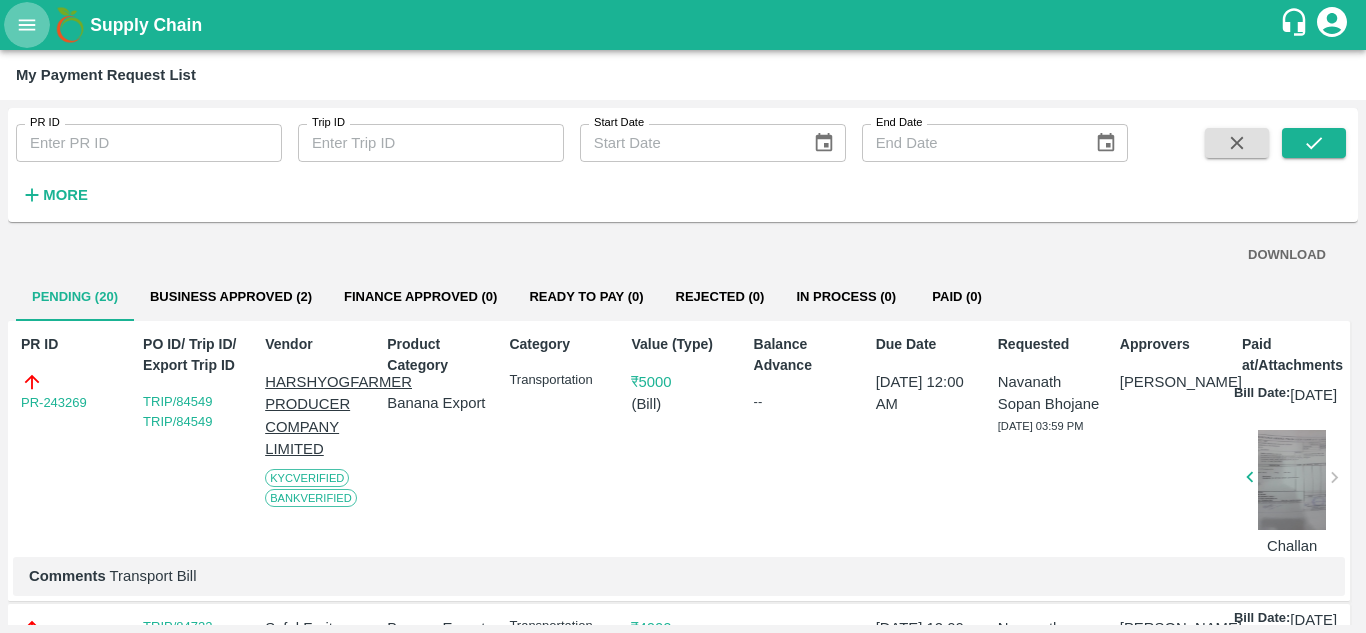 click 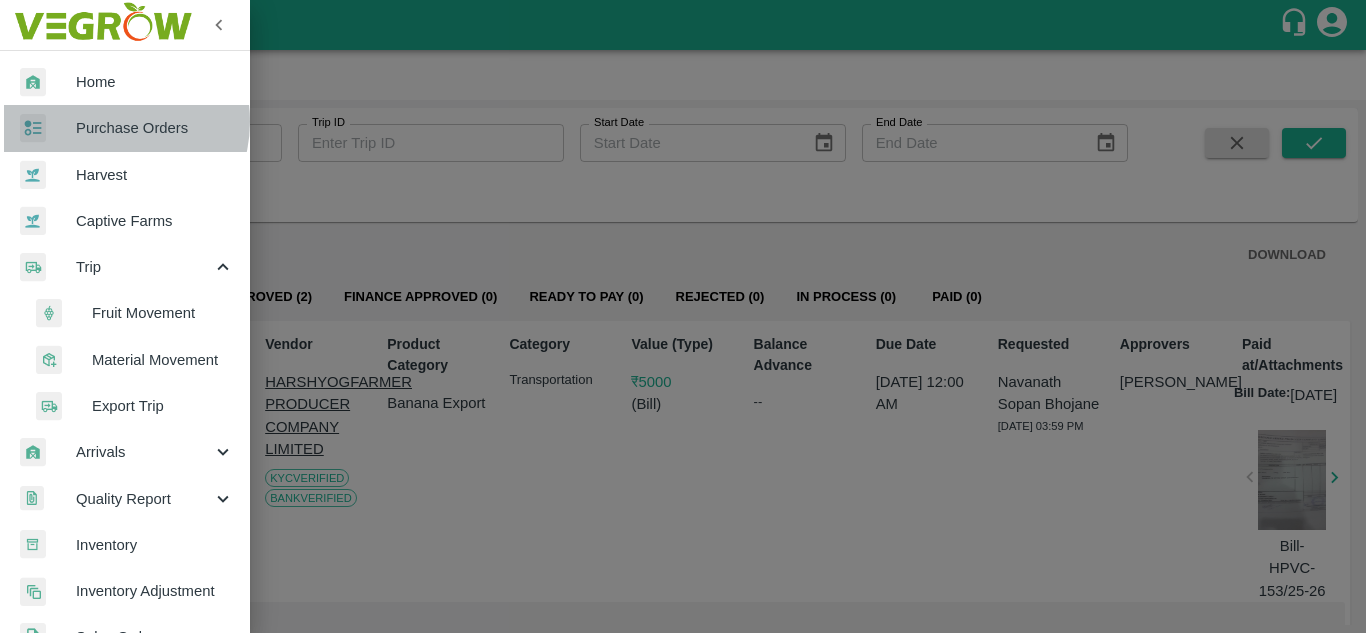 click on "Purchase Orders" at bounding box center (155, 128) 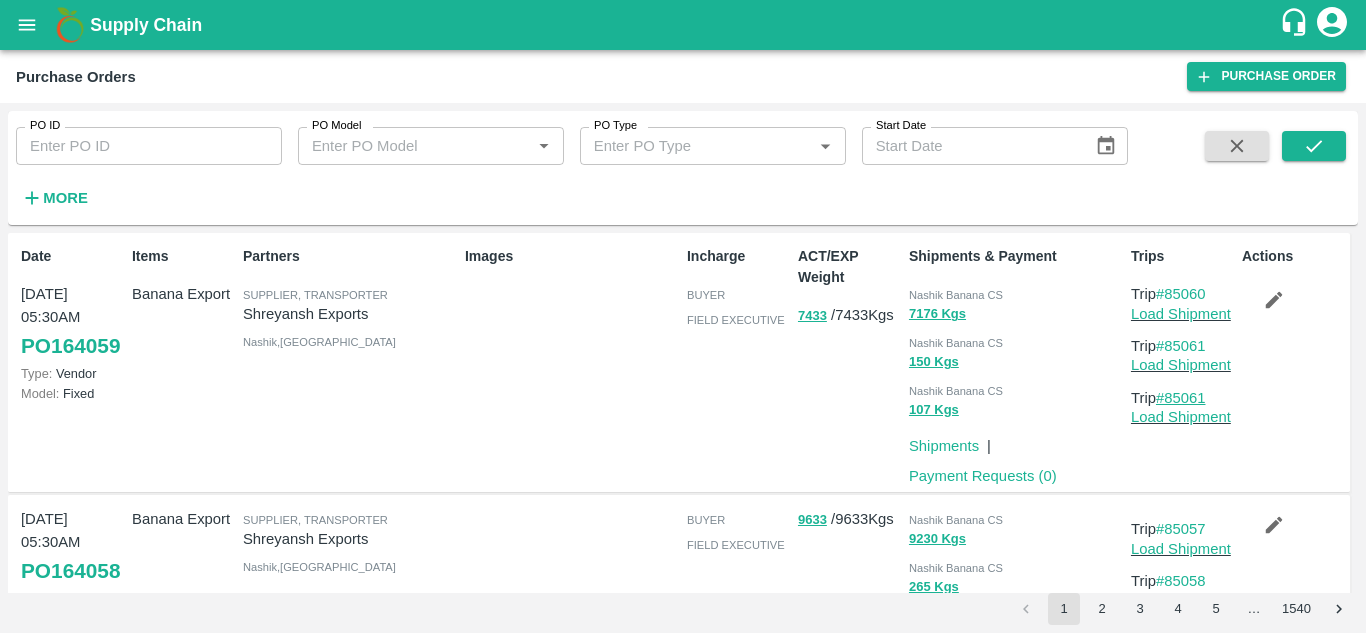 click on "#85061" at bounding box center (1181, 398) 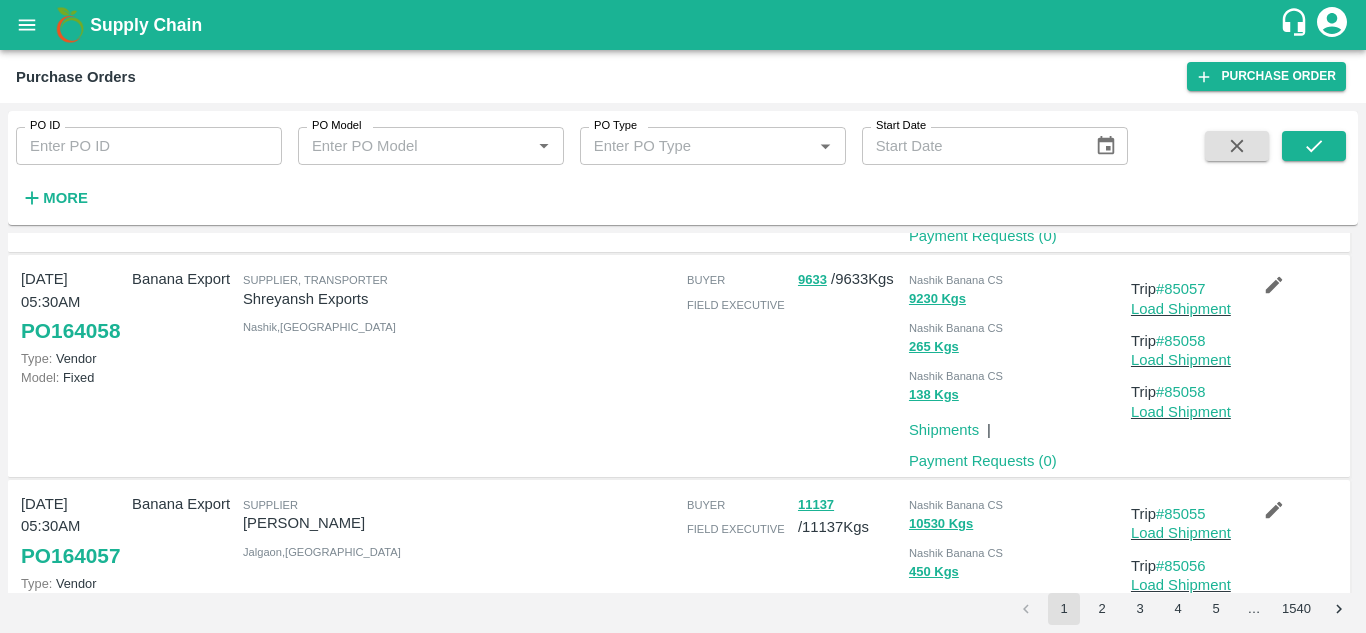 scroll, scrollTop: 241, scrollLeft: 0, axis: vertical 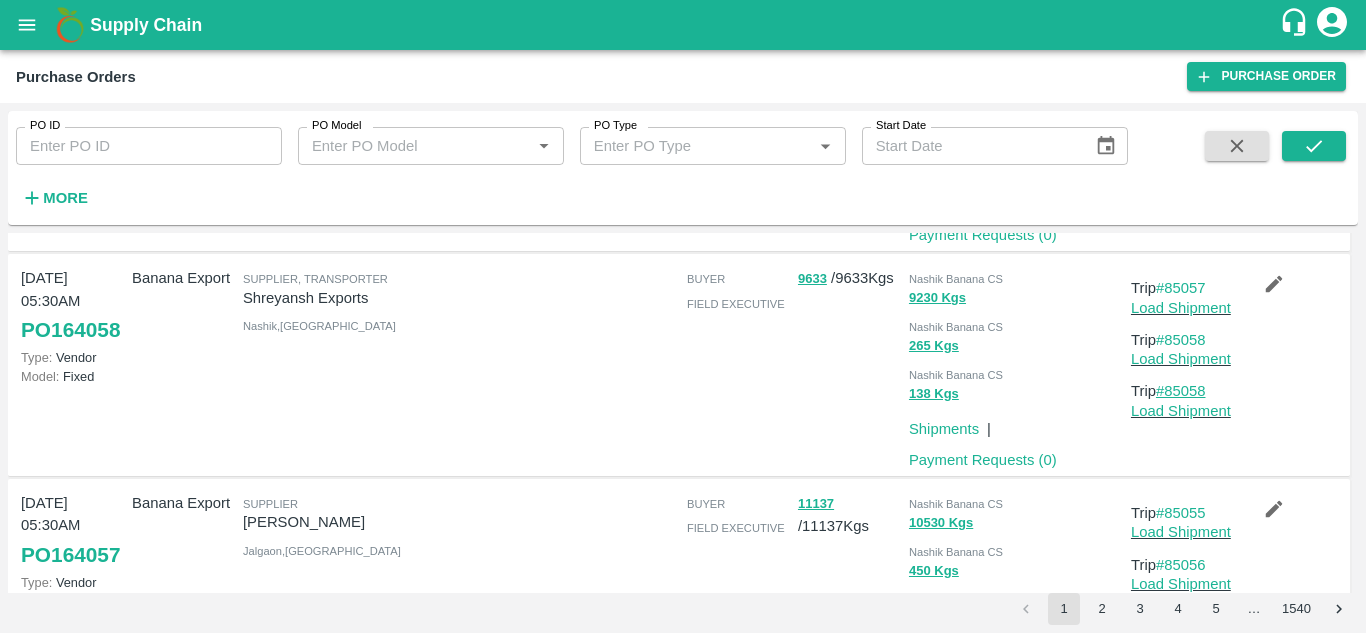 click on "#85058" at bounding box center [1181, 391] 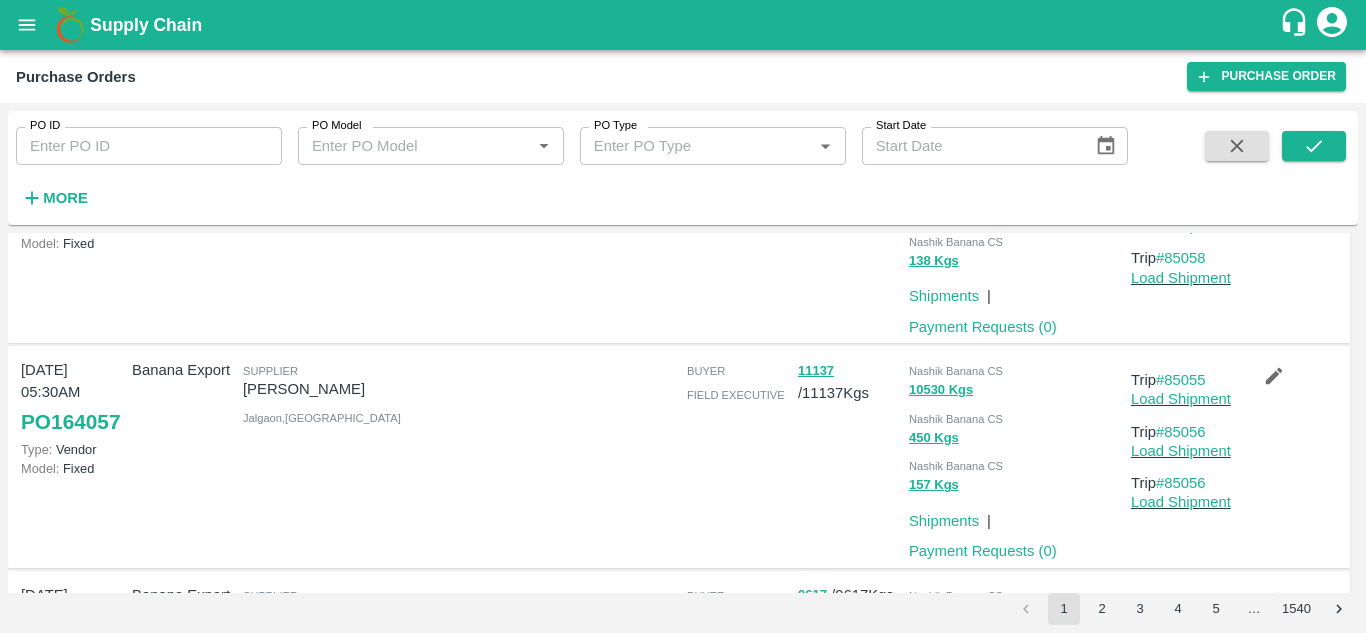 scroll, scrollTop: 375, scrollLeft: 0, axis: vertical 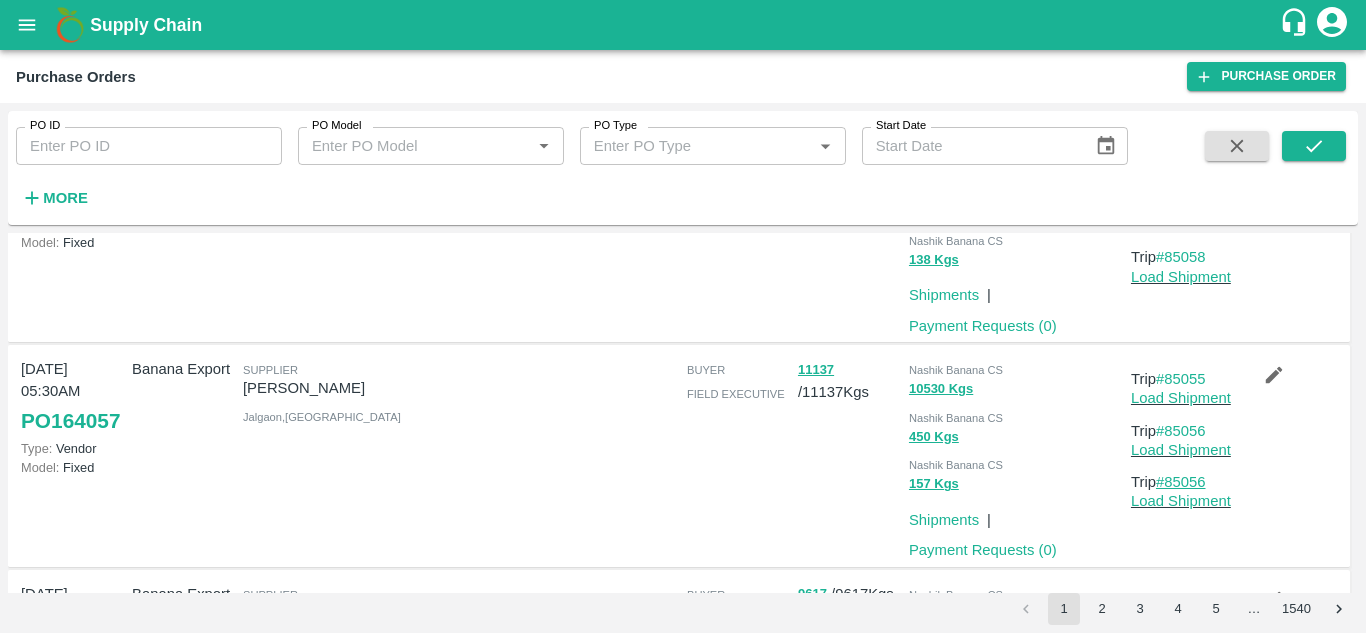 click on "#85056" at bounding box center (1181, 482) 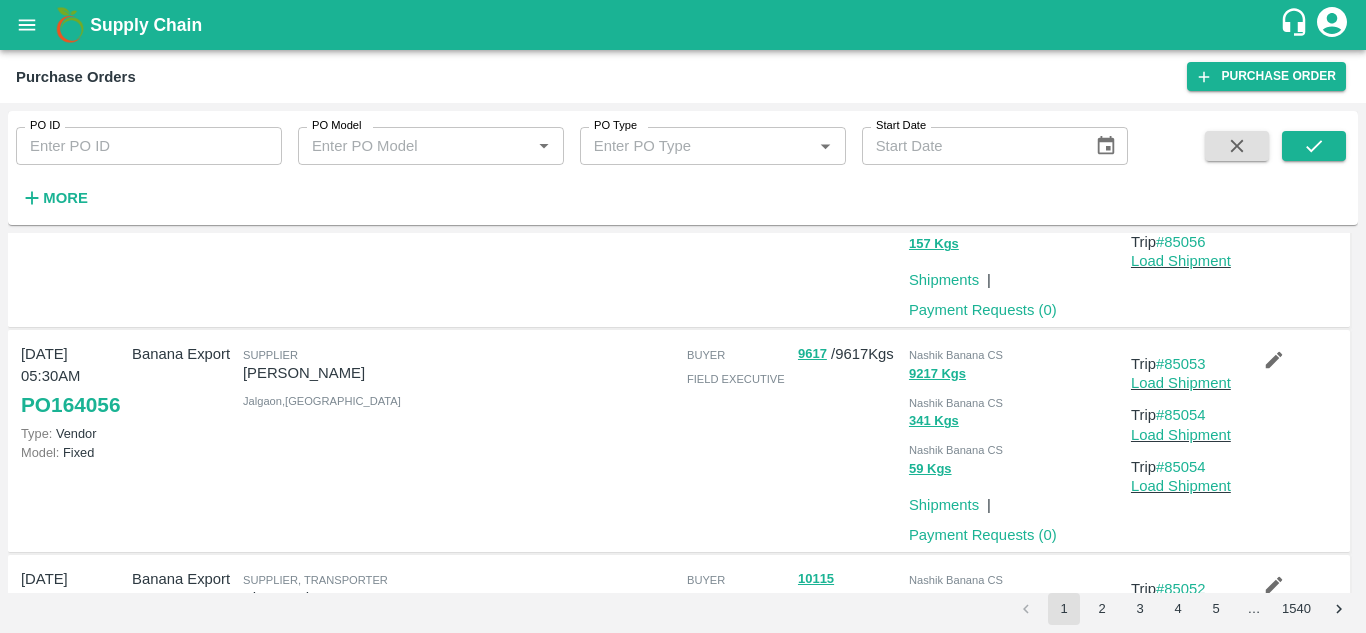 scroll, scrollTop: 616, scrollLeft: 0, axis: vertical 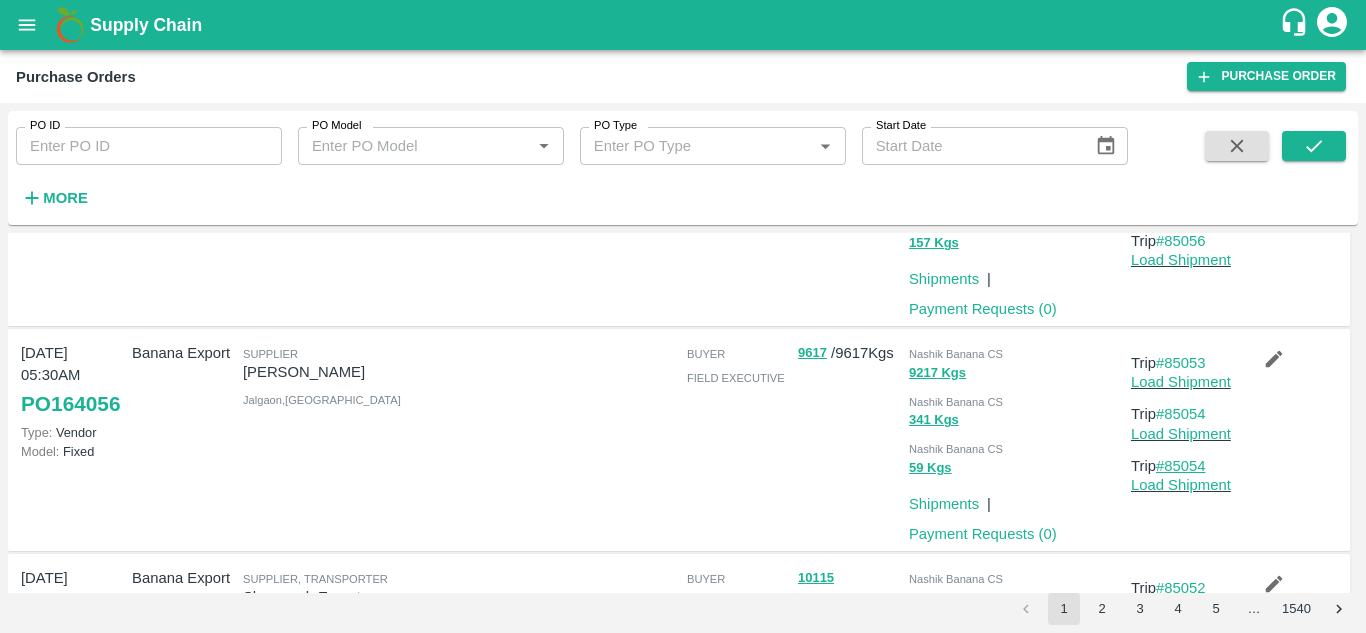 click on "#85054" at bounding box center (1181, 466) 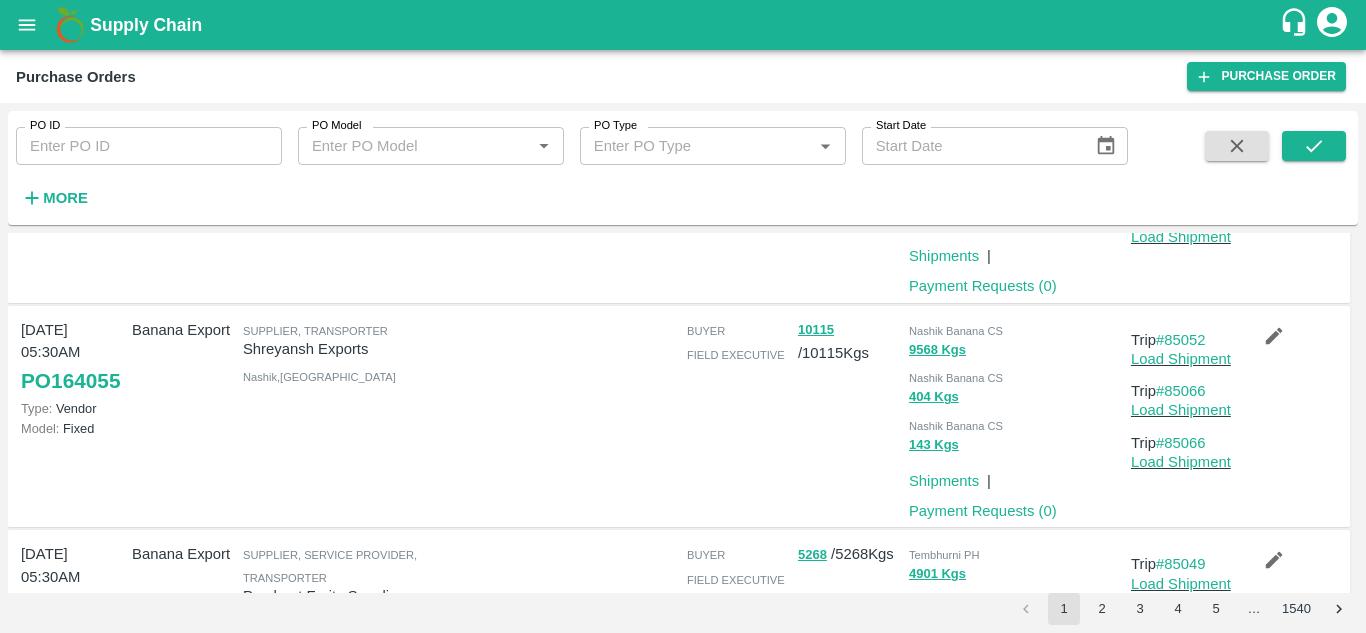 scroll, scrollTop: 865, scrollLeft: 0, axis: vertical 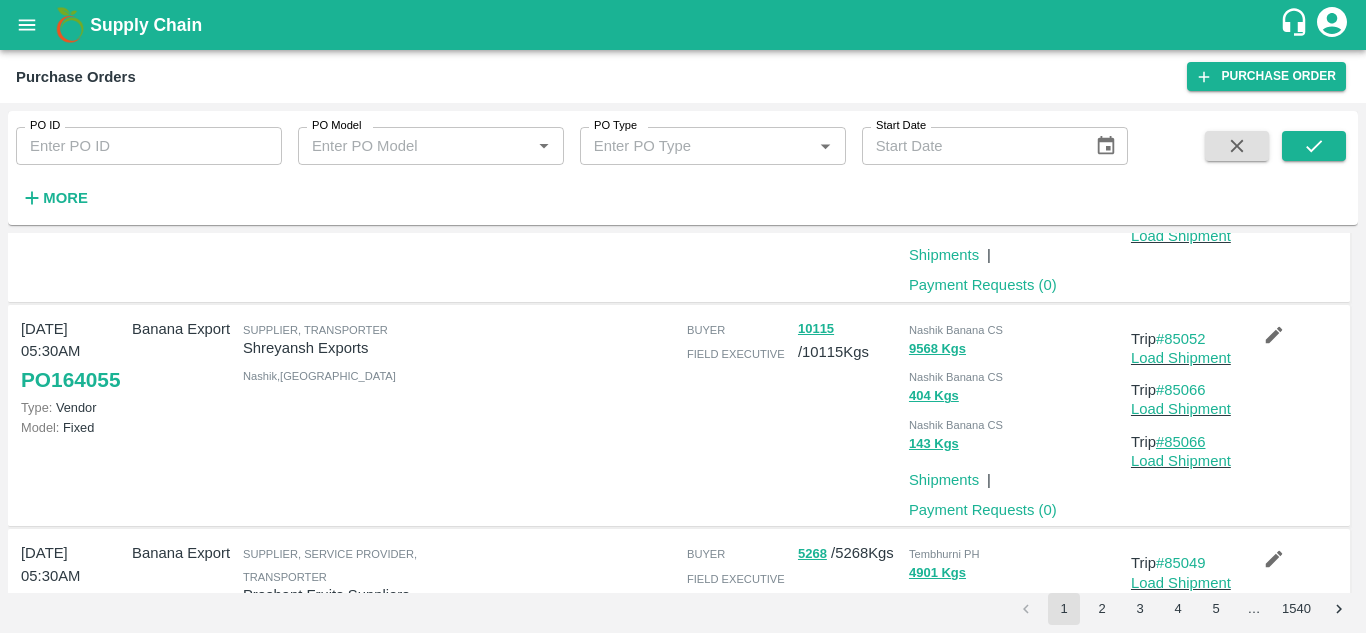 click on "#85066" at bounding box center (1181, 442) 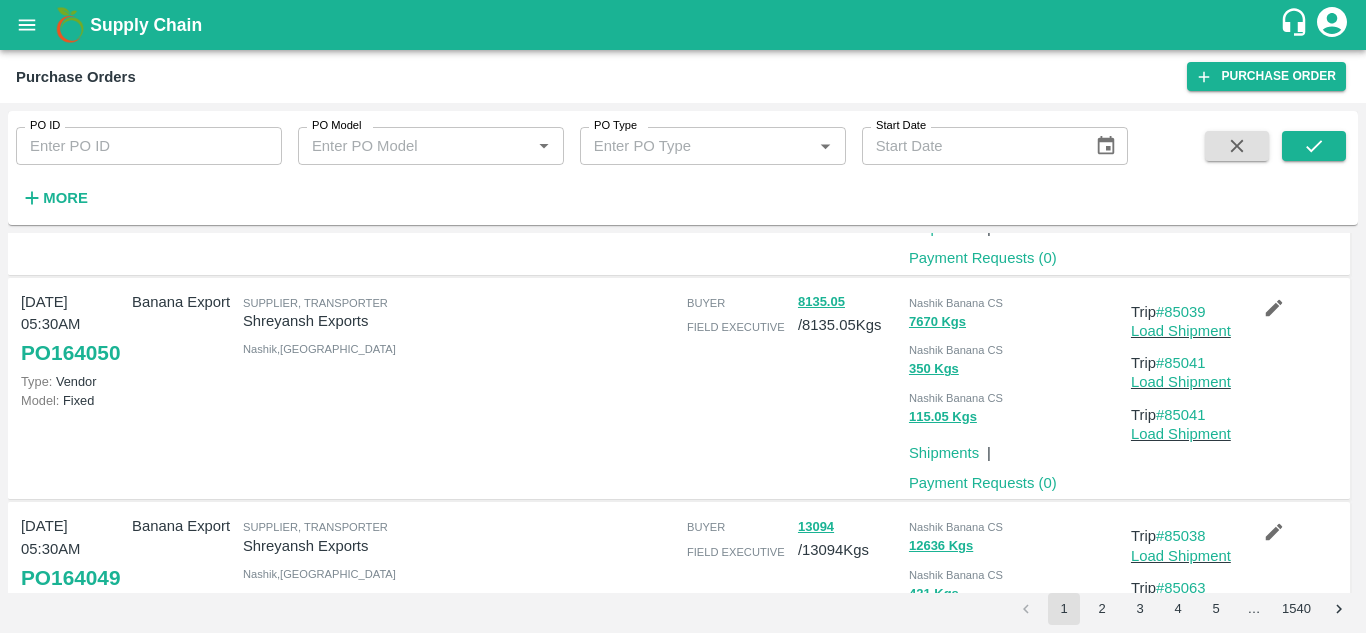 scroll, scrollTop: 1792, scrollLeft: 0, axis: vertical 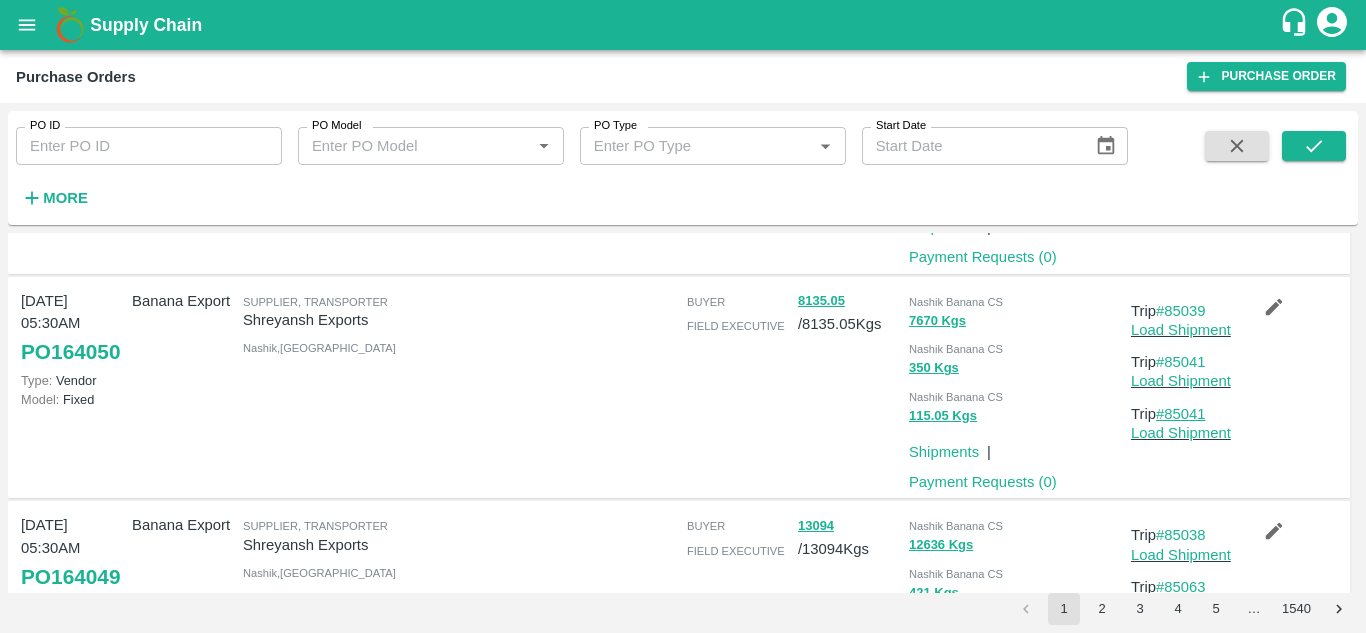 click on "#85041" at bounding box center (1181, 414) 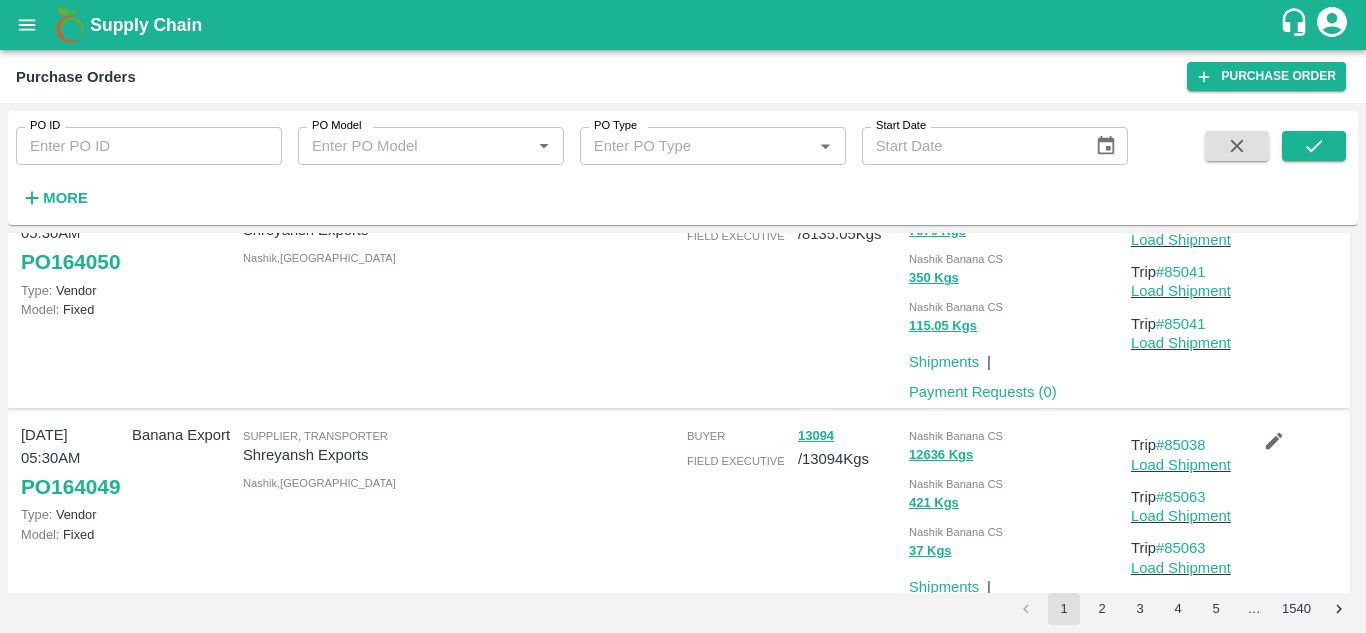 scroll, scrollTop: 1943, scrollLeft: 0, axis: vertical 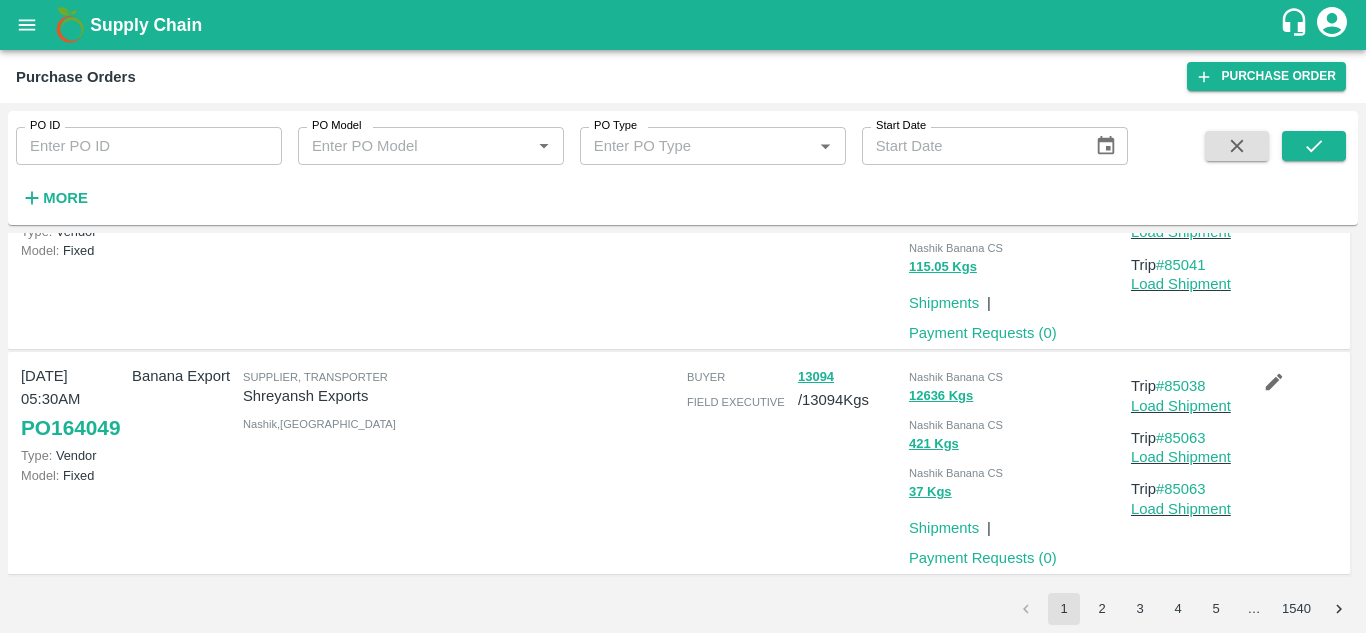click on "Trip  #85063" at bounding box center [1182, 489] 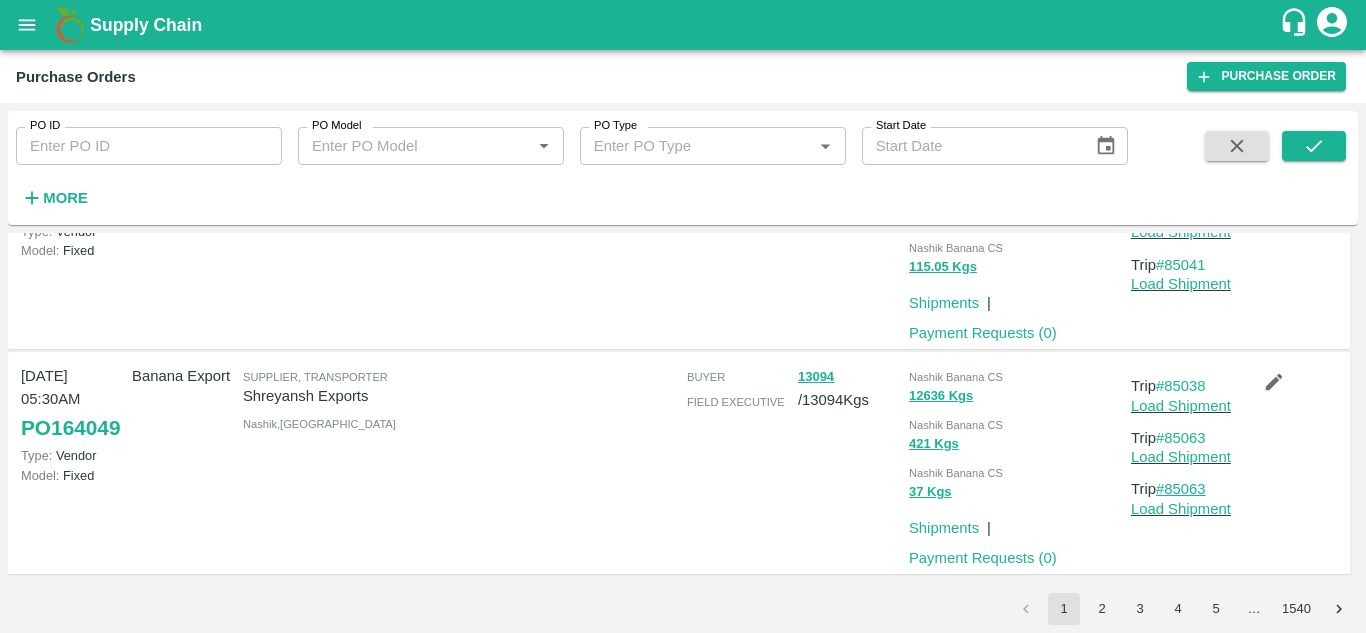 click on "#85063" at bounding box center [1181, 489] 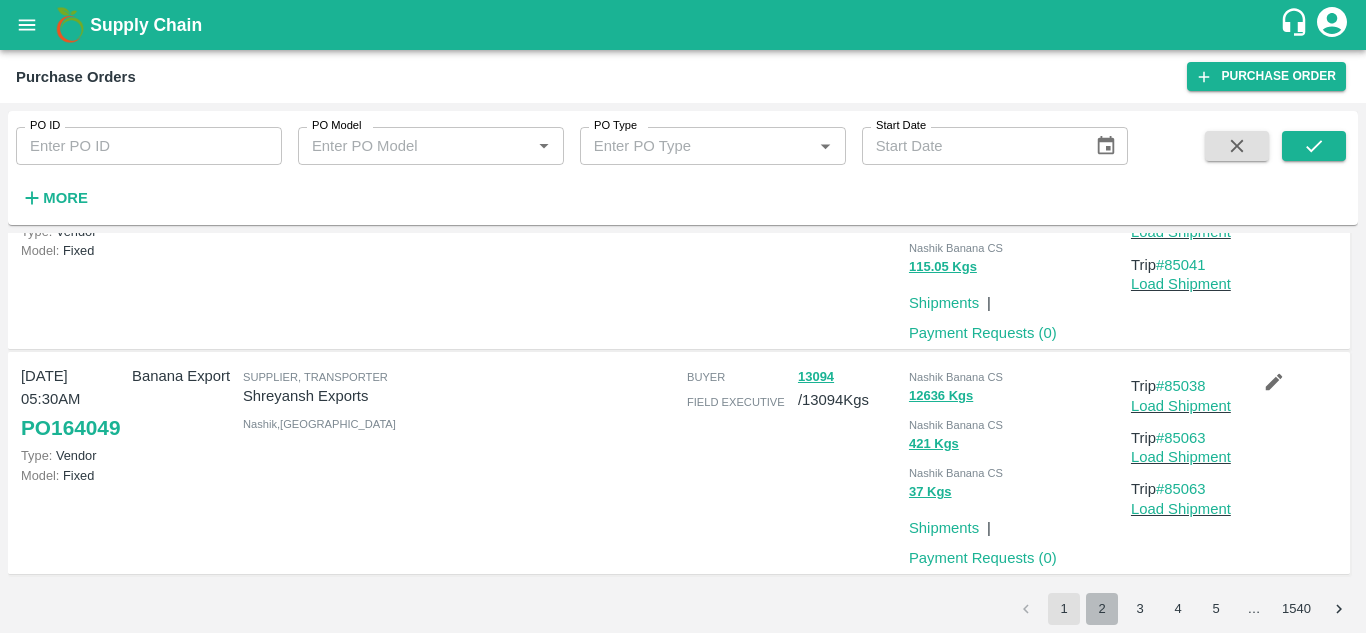 click on "2" at bounding box center [1102, 609] 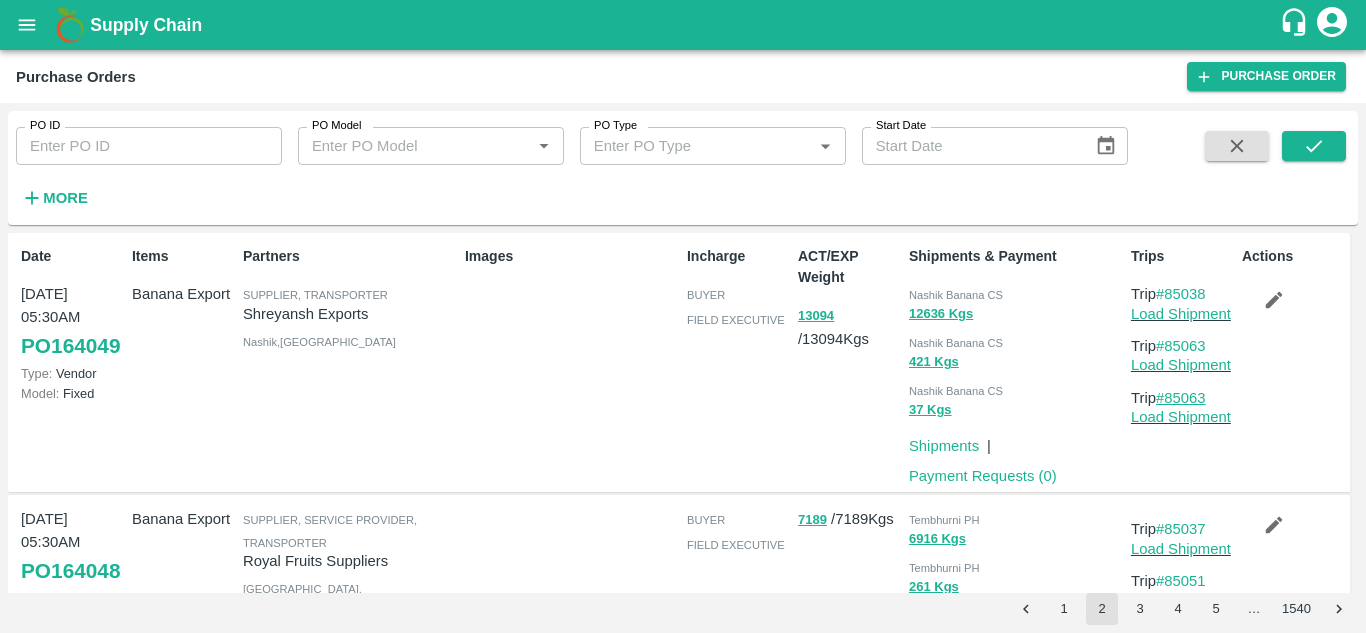 click on "#85063" at bounding box center (1181, 398) 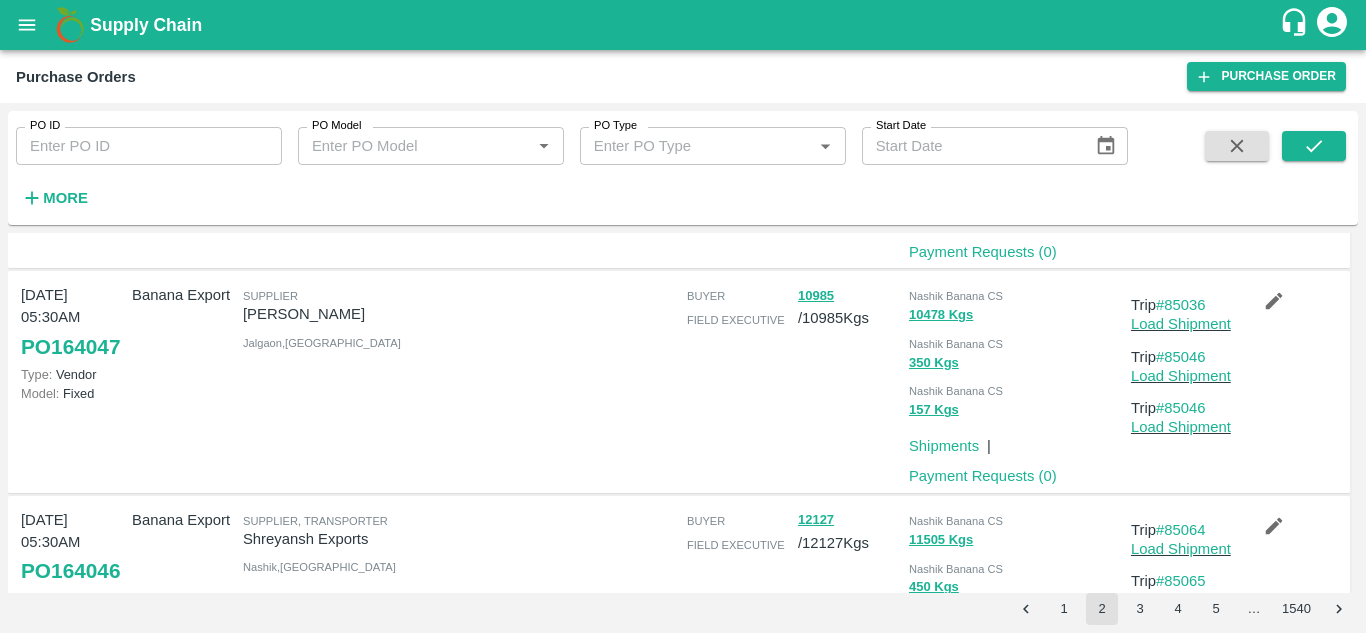 scroll, scrollTop: 448, scrollLeft: 0, axis: vertical 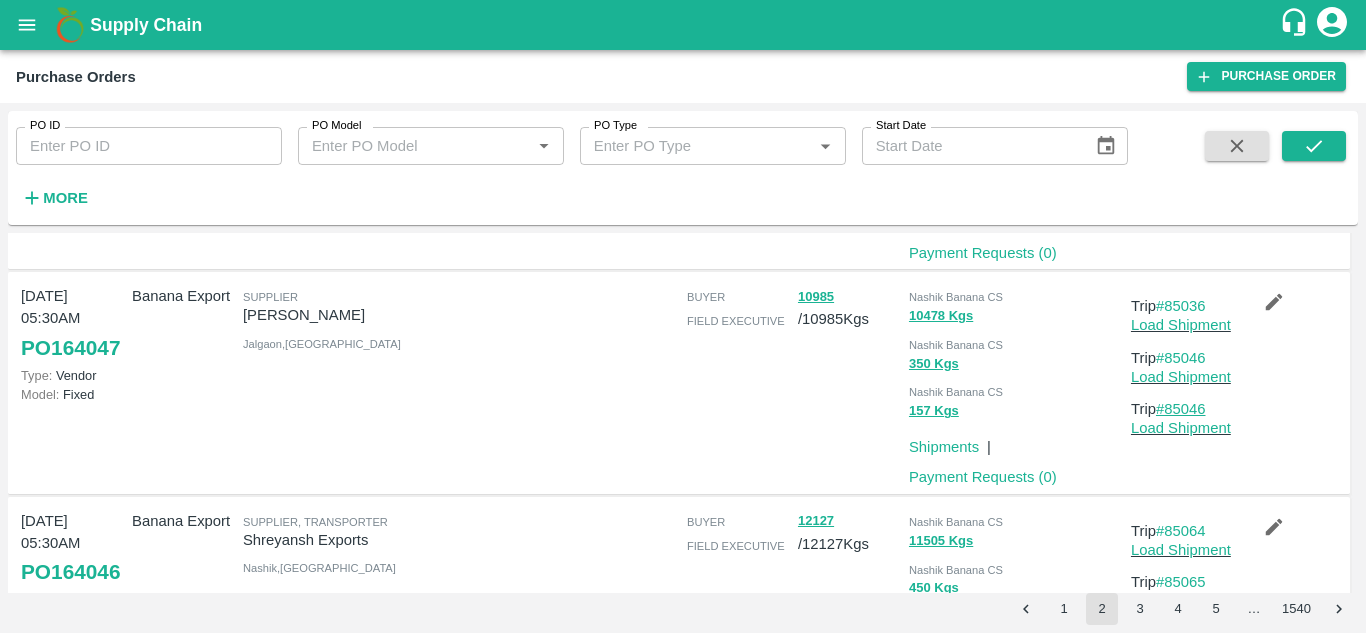 click on "#85046" at bounding box center (1181, 409) 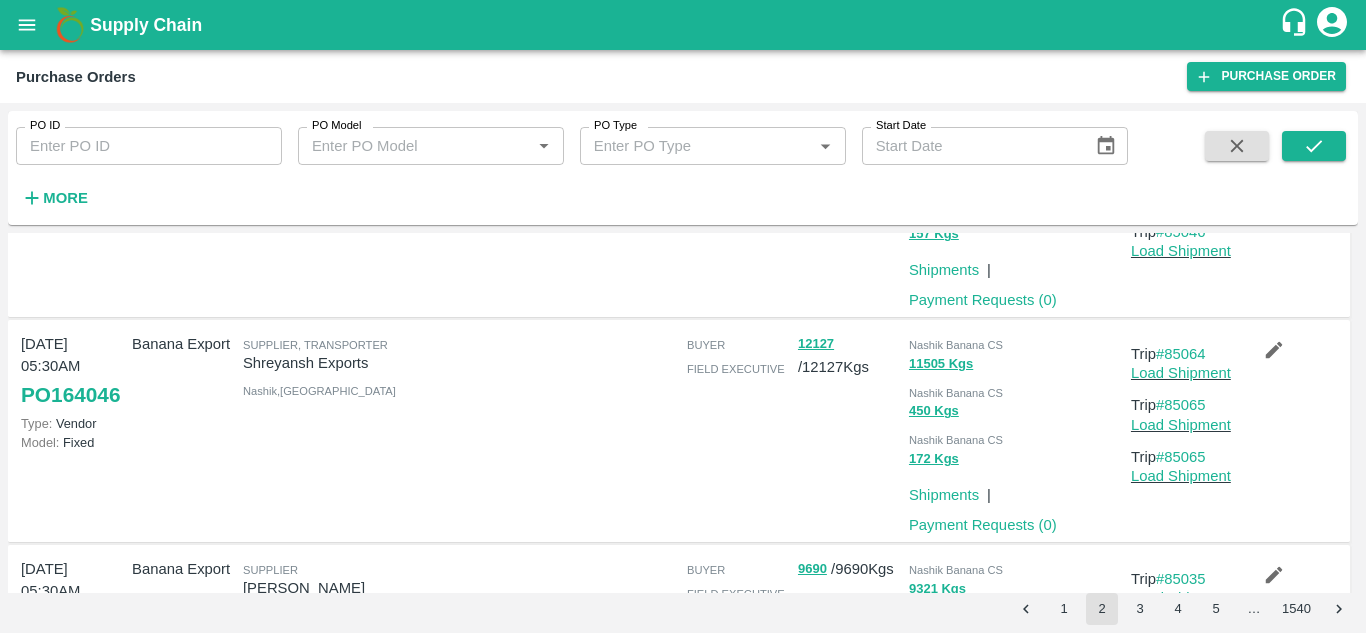 scroll, scrollTop: 627, scrollLeft: 0, axis: vertical 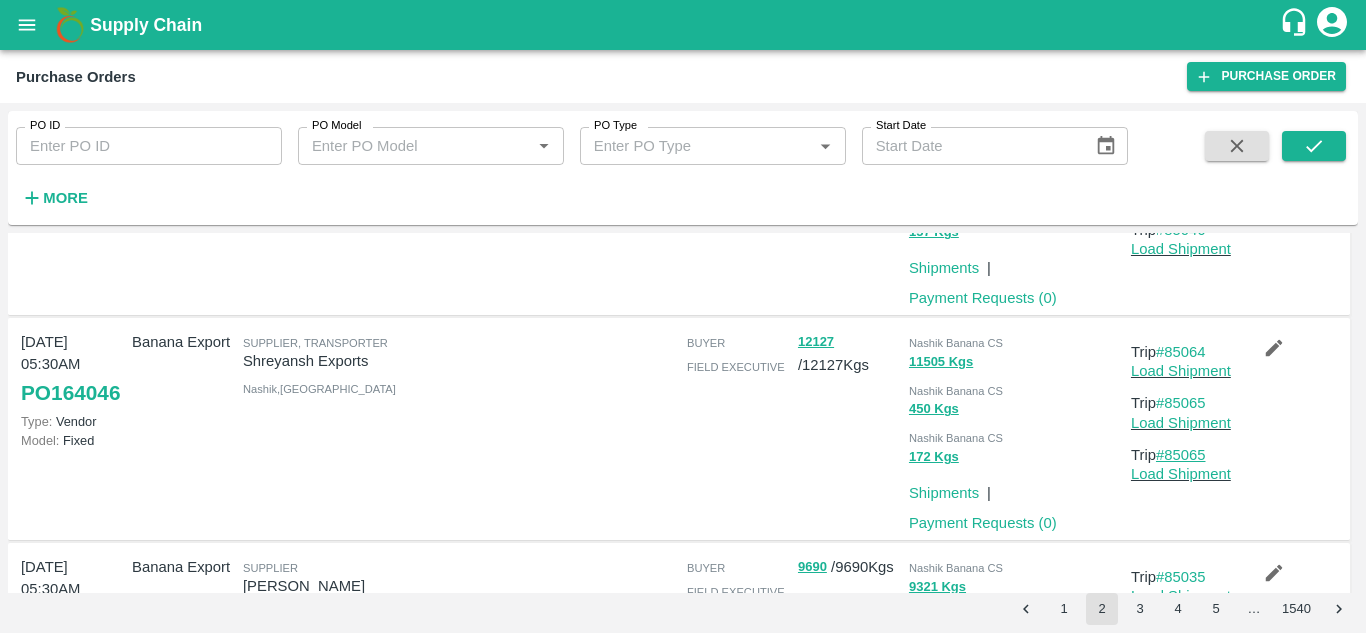 click on "#85065" at bounding box center [1181, 455] 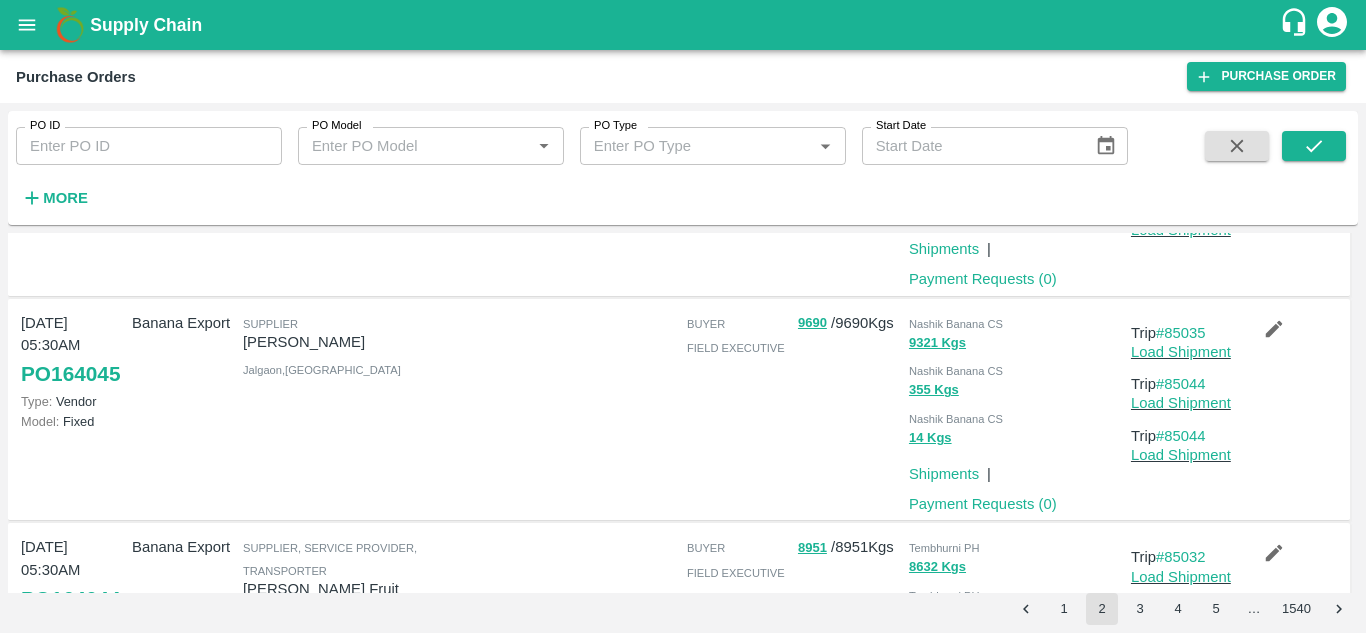 scroll, scrollTop: 872, scrollLeft: 0, axis: vertical 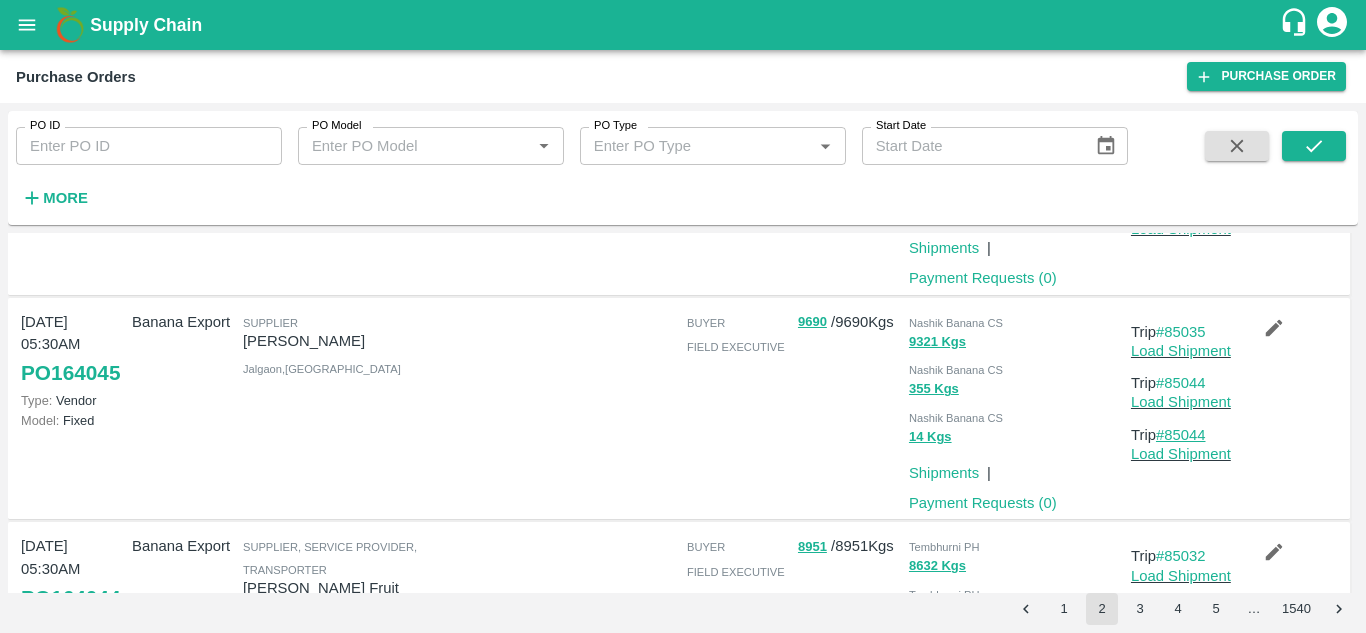 click on "#85044" at bounding box center (1181, 435) 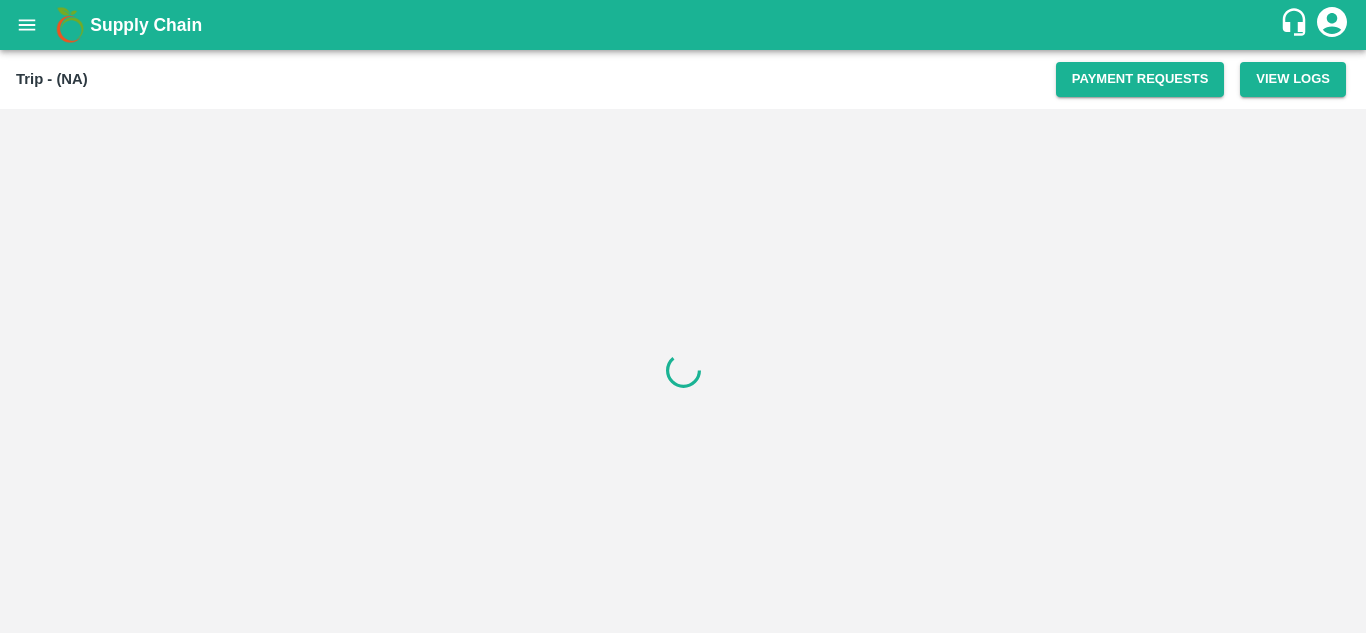 scroll, scrollTop: 0, scrollLeft: 0, axis: both 